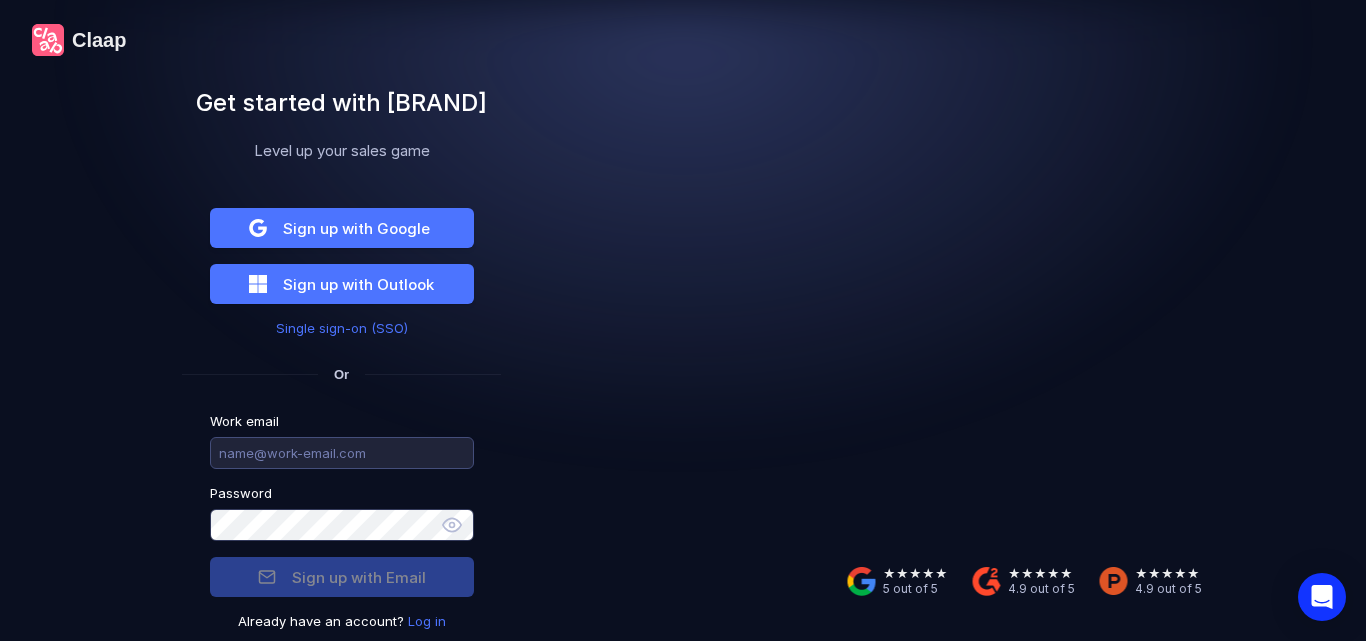 scroll, scrollTop: 0, scrollLeft: 0, axis: both 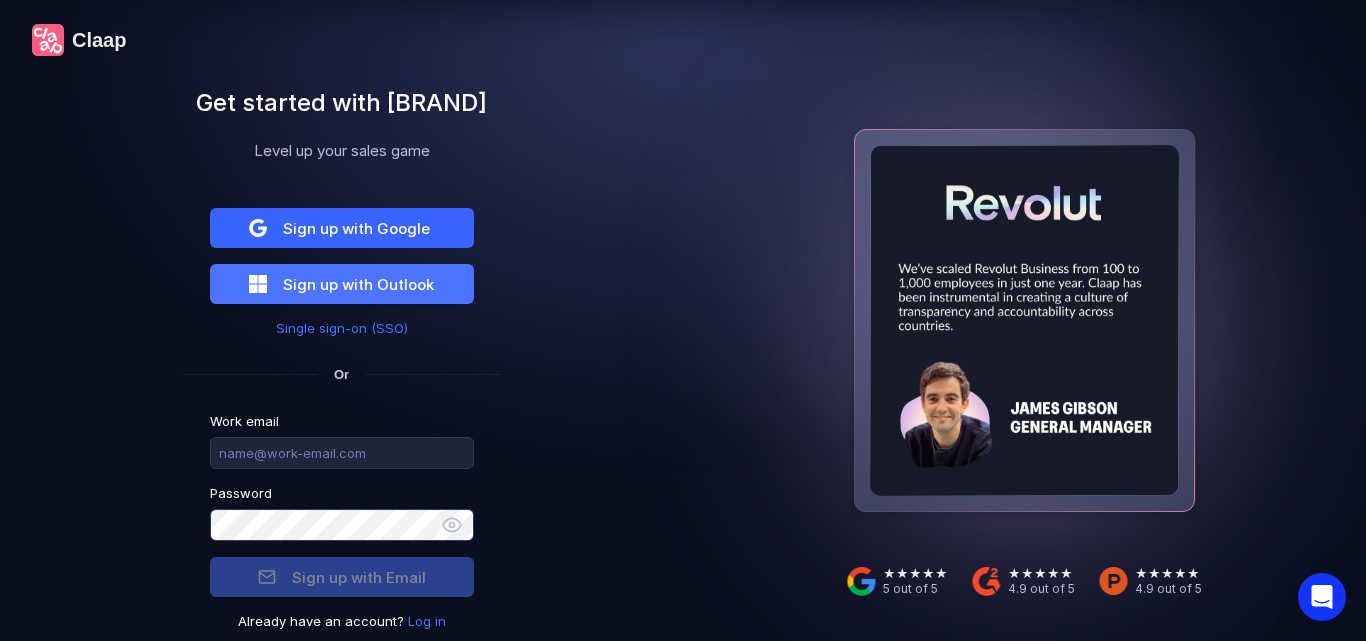 click on "Sign up with Google" at bounding box center [356, 228] 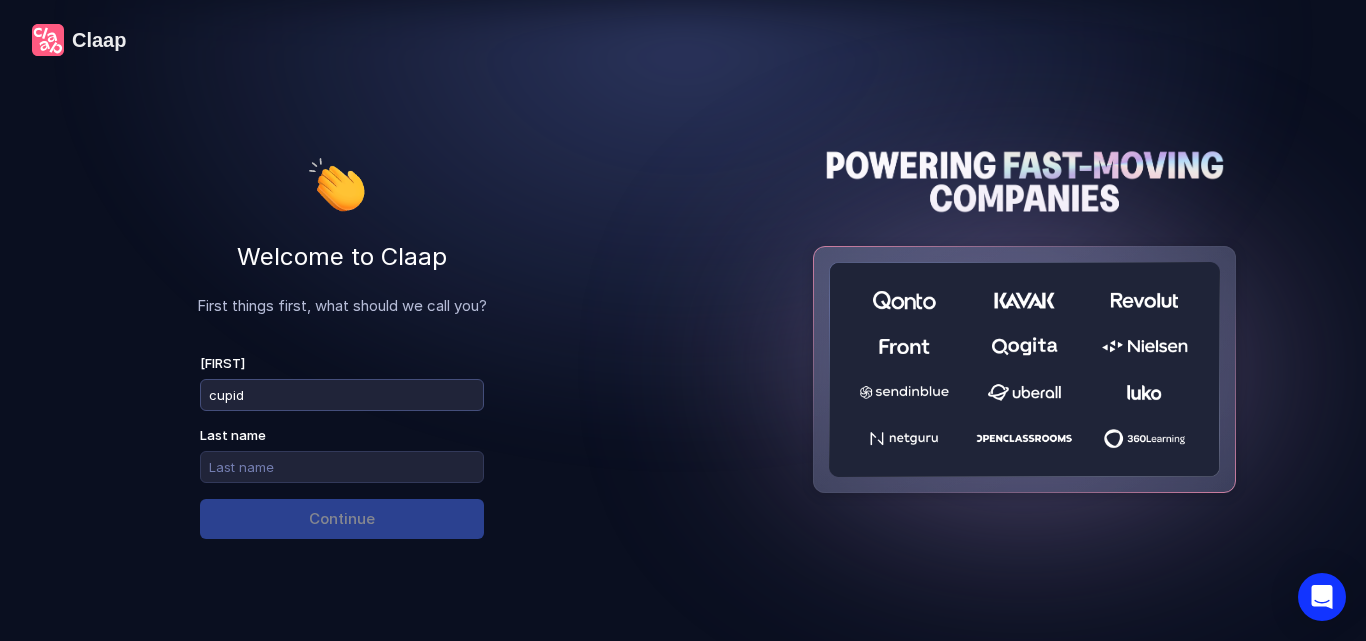 drag, startPoint x: 271, startPoint y: 398, endPoint x: 154, endPoint y: 407, distance: 117.34564 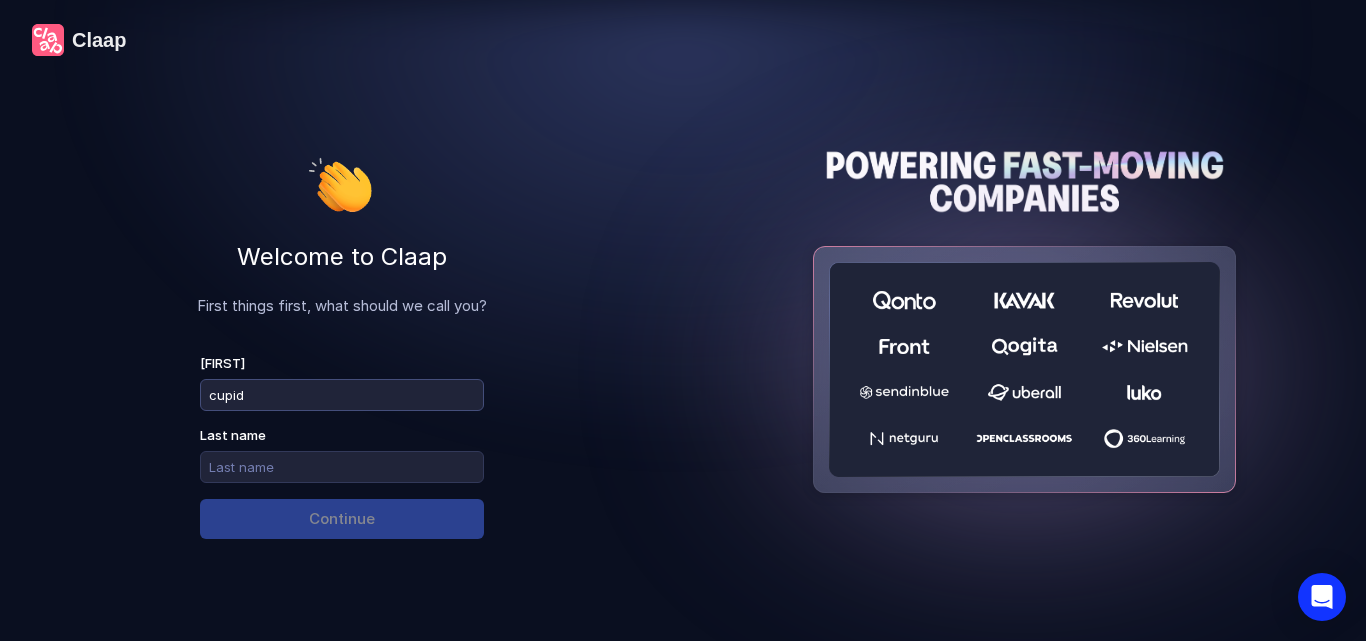 click on "Welcome to [BRAND] First things first, what should we call you? [FIRST] [LAST] Continue" at bounding box center [342, 355] 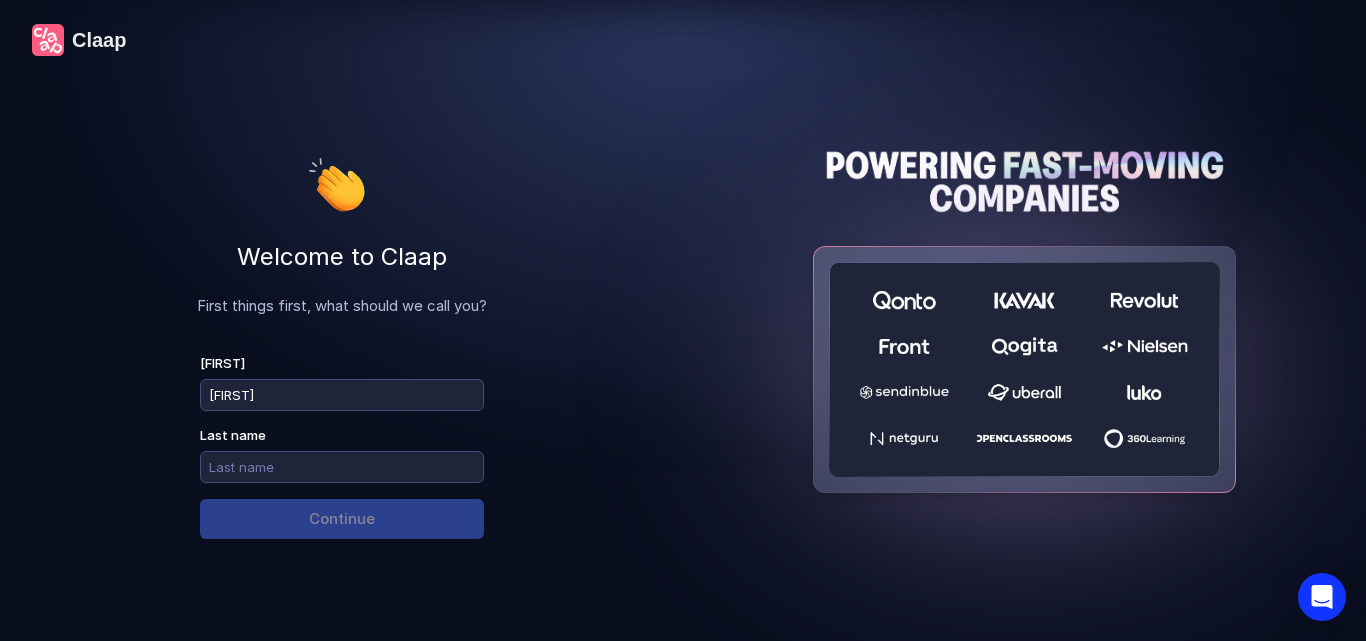 type on "[FIRST]" 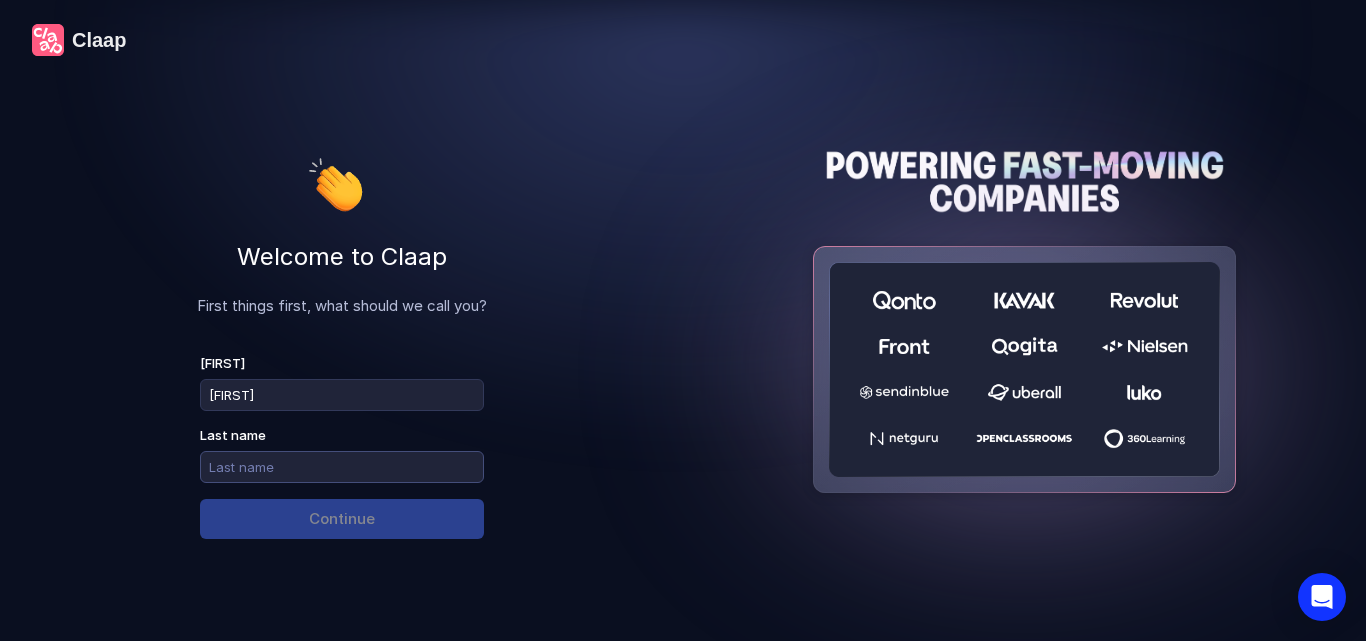 click at bounding box center (342, 467) 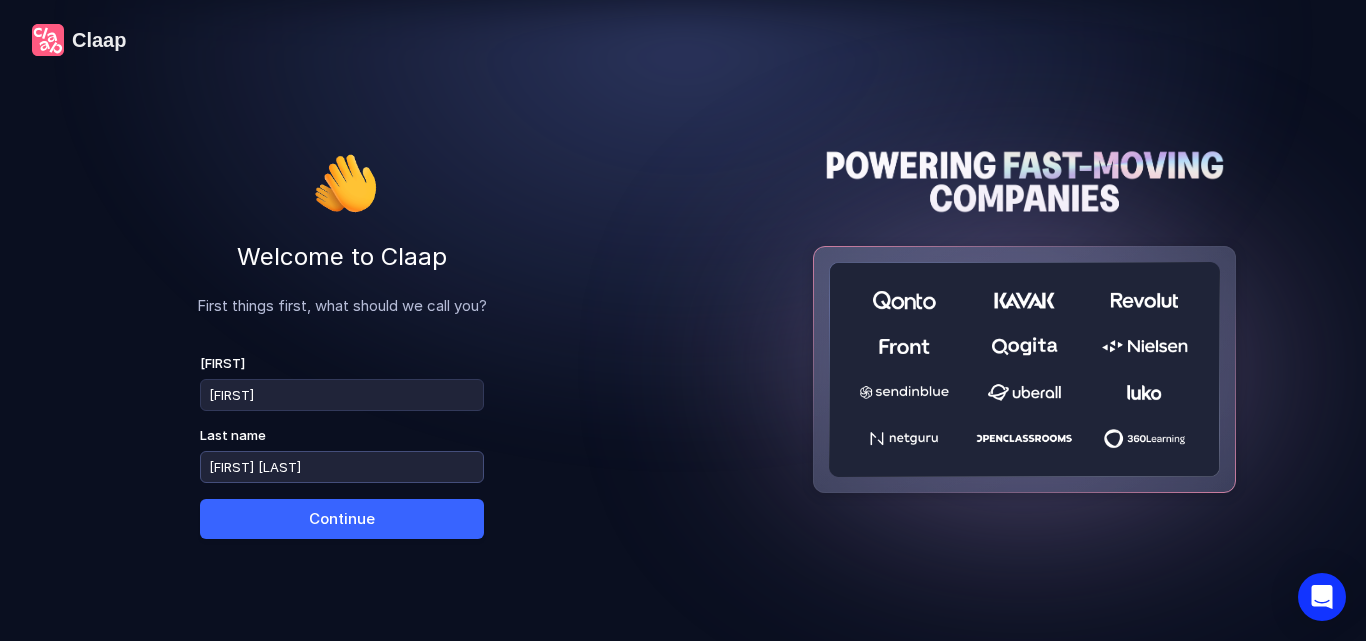 type on "[FIRST] [LAST]" 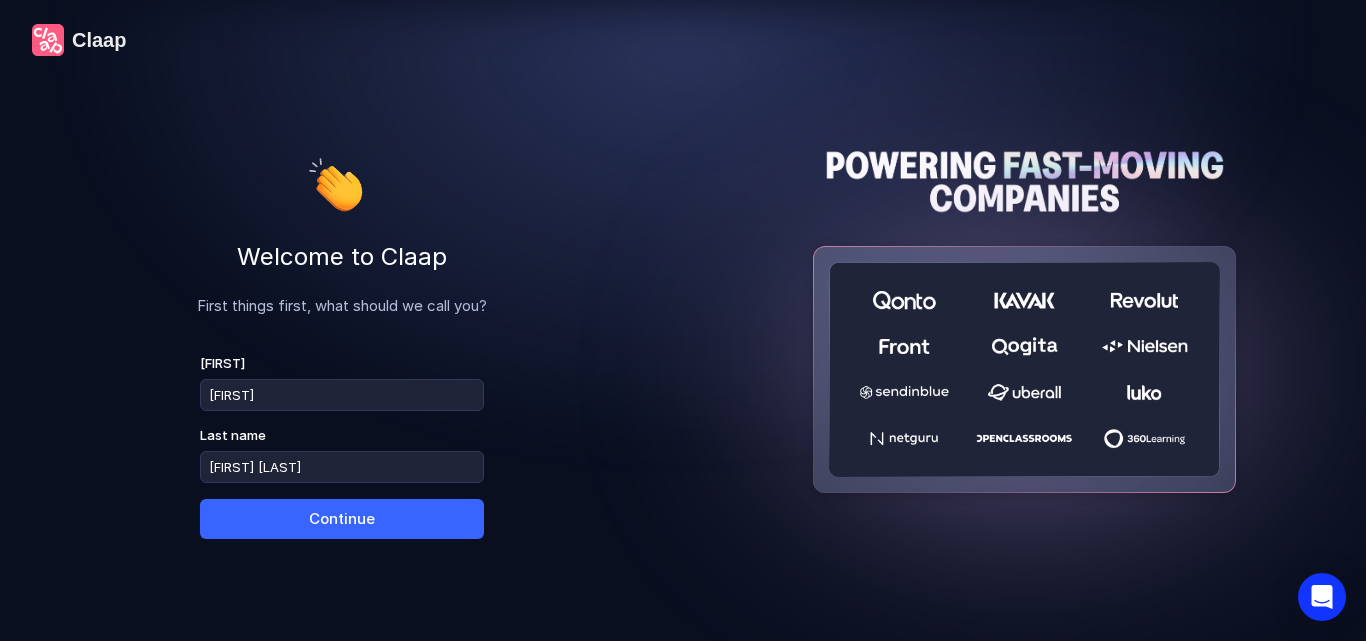 click on "Continue" at bounding box center [342, 519] 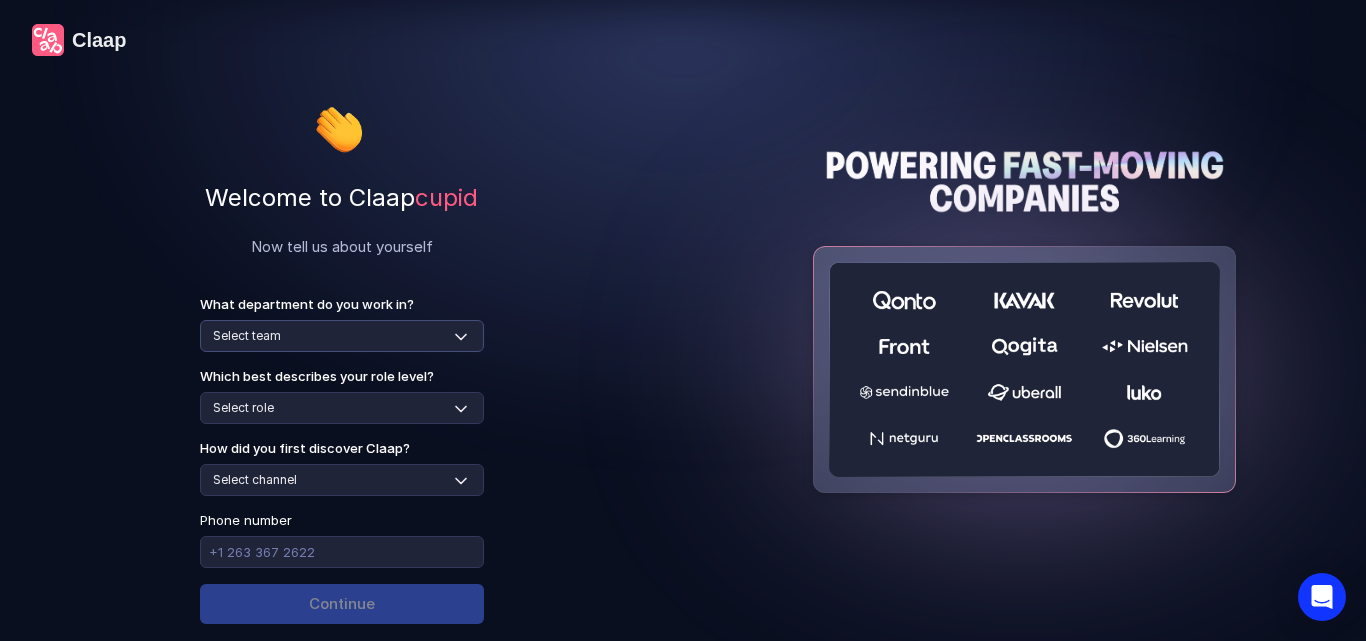 click on "Select team Sales Marketing Operations Customer Support Human Resources Product & Engineering Finance" at bounding box center (342, 336) 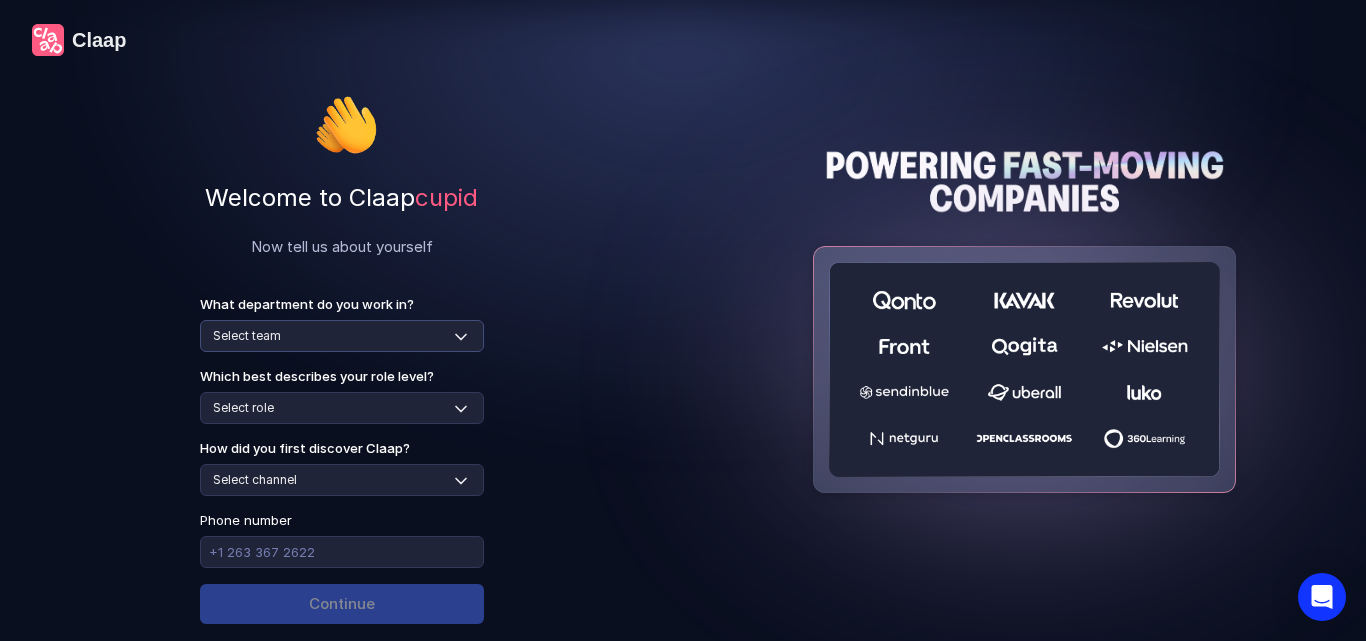 select on "operations" 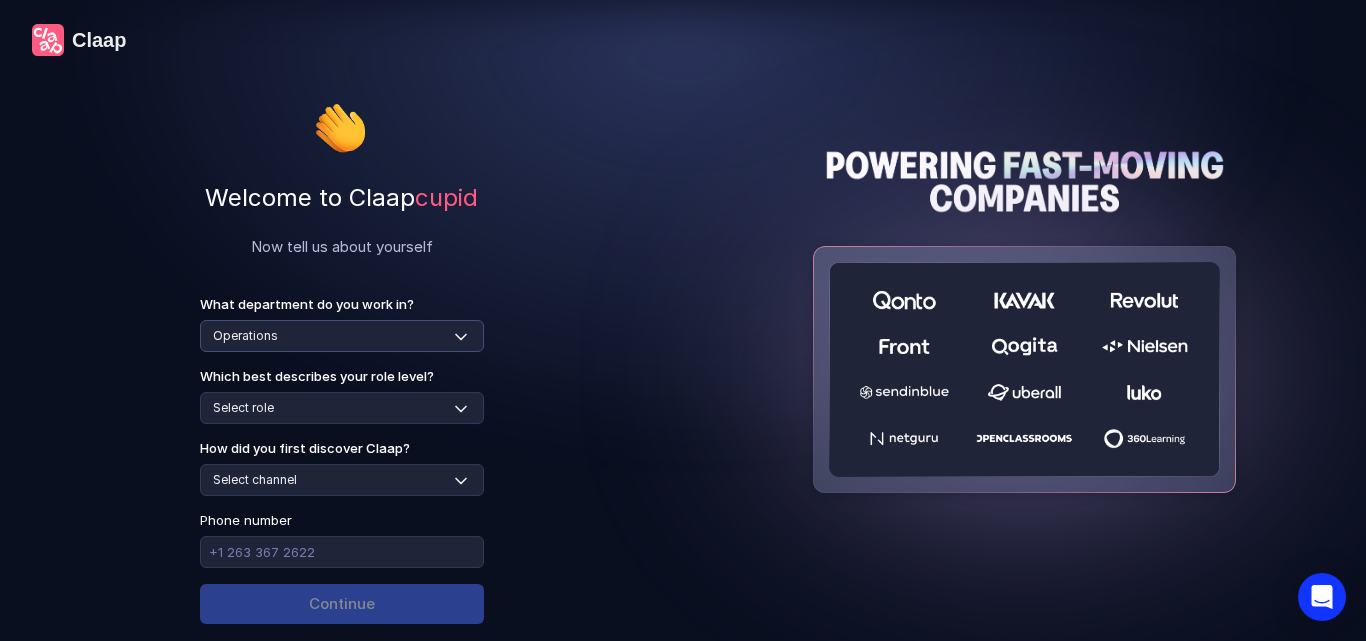 click on "Select team Sales Marketing Operations Customer Support Human Resources Product & Engineering Finance" at bounding box center [342, 336] 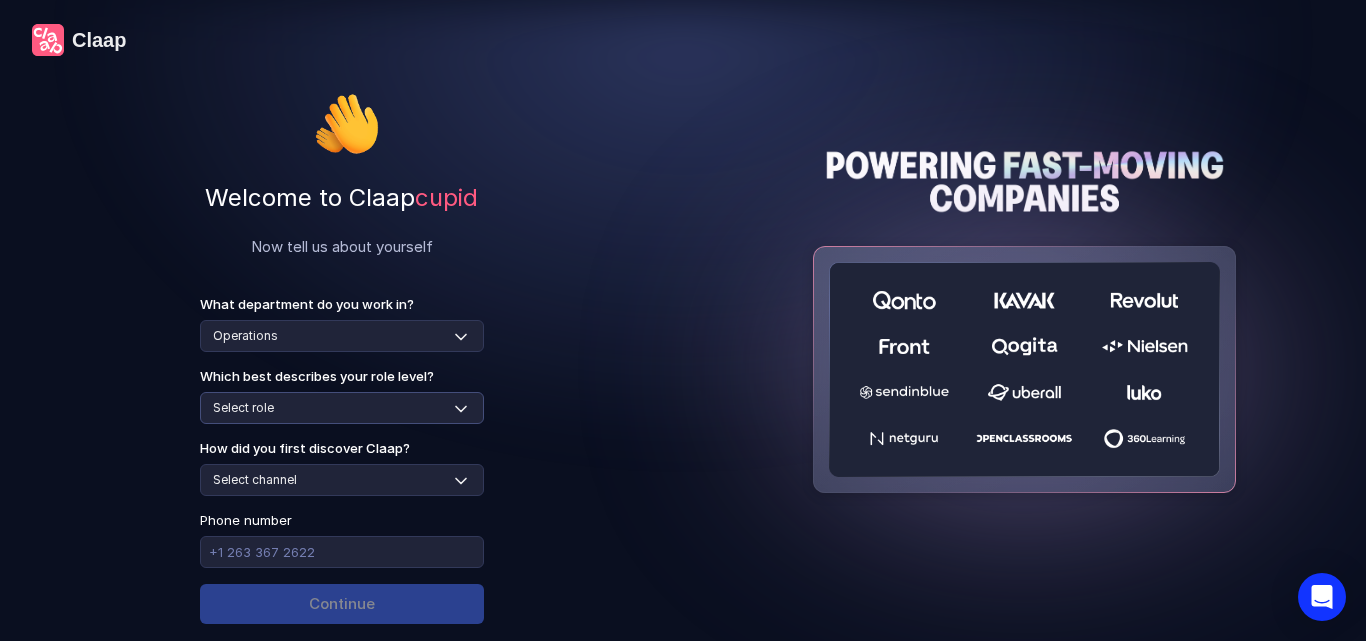 click on "[ROLE] [ROLE] [ROLE] [ROLE]" at bounding box center [342, 408] 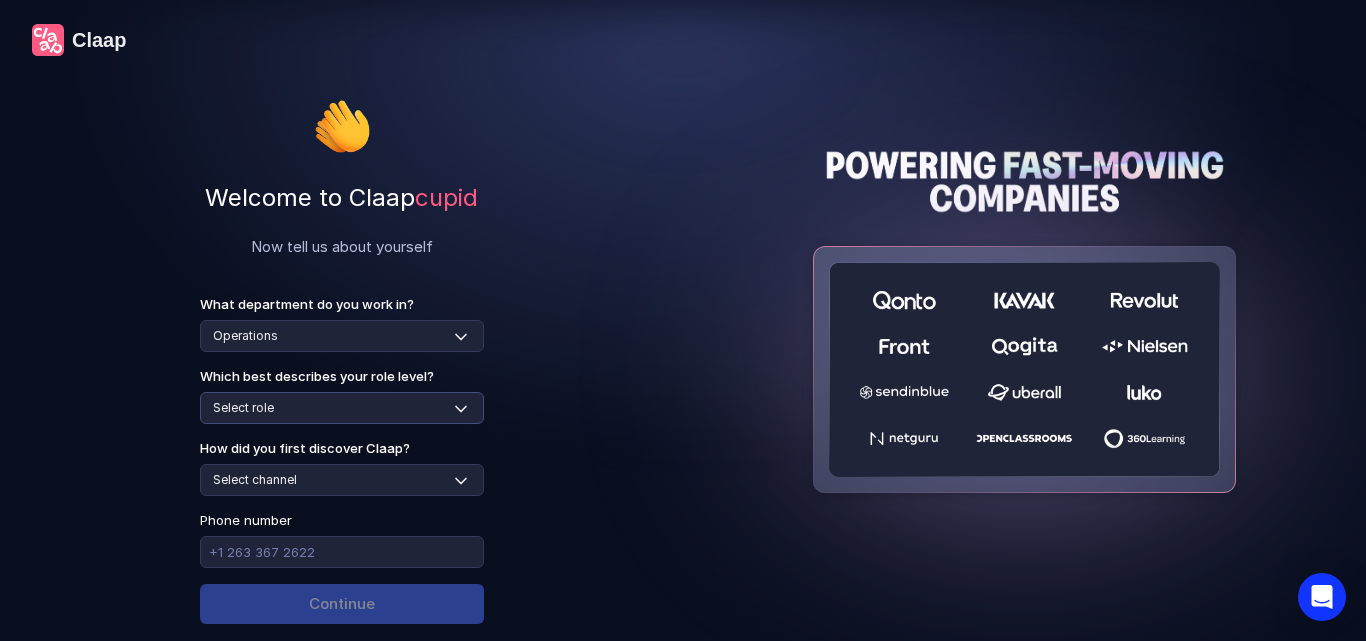 select on "individual-contributor" 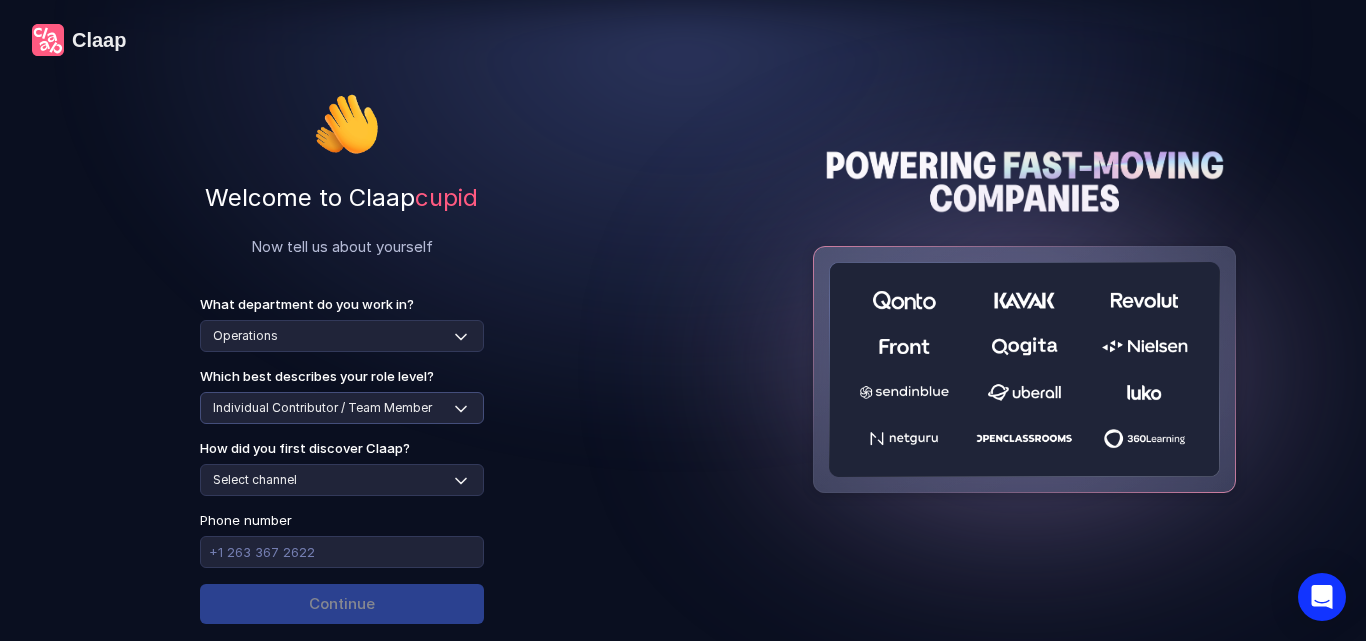 click on "[ROLE] [ROLE] [ROLE] [ROLE]" at bounding box center (342, 408) 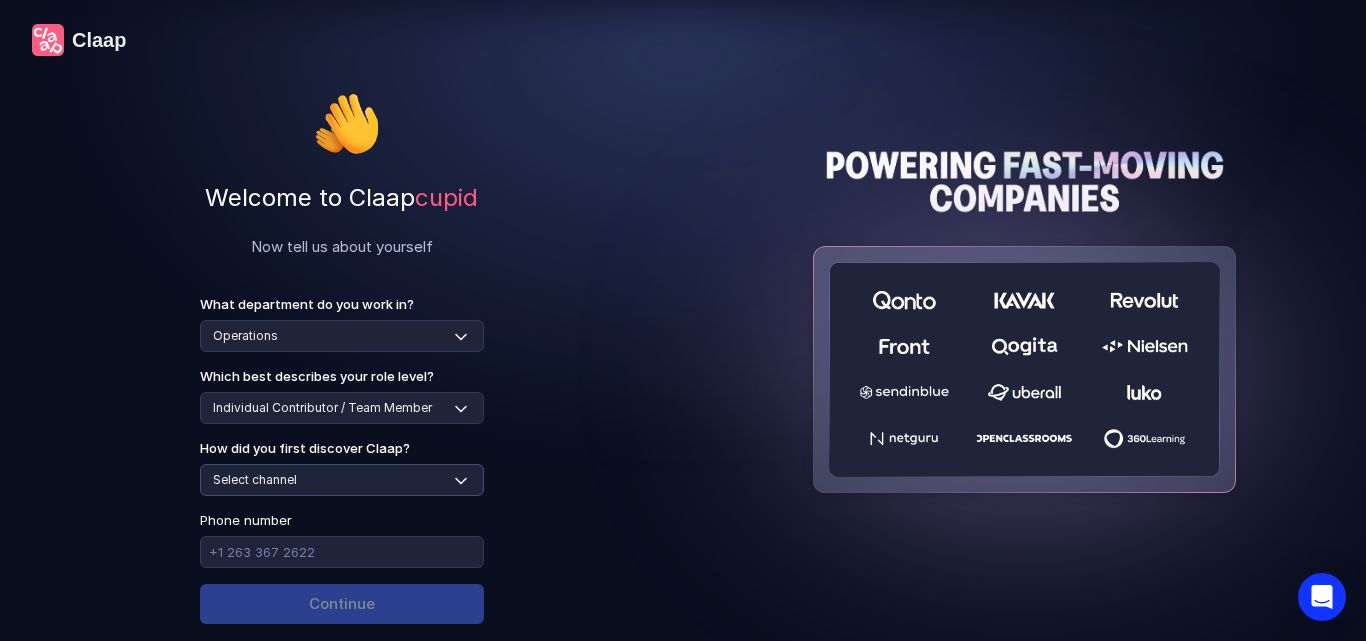click on "Select channel Social media Youtube or banner advert Claap contacted me Friend or colleague recommendation Someone sent me a video with Claap Podcast or newsletter Google / Web search Product Hunt Other" at bounding box center [342, 480] 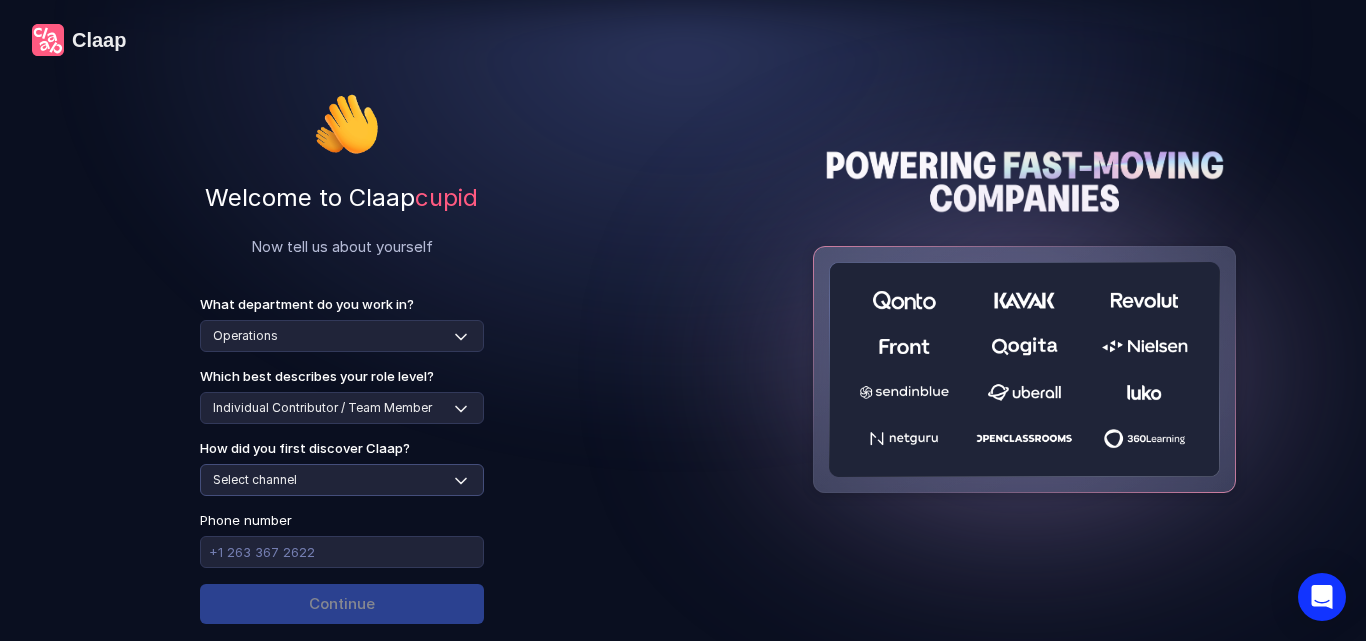 click on "Select channel Social media Youtube or banner advert Claap contacted me Friend or colleague recommendation Someone sent me a video with Claap Podcast or newsletter Google / Web search Product Hunt Other" at bounding box center [342, 480] 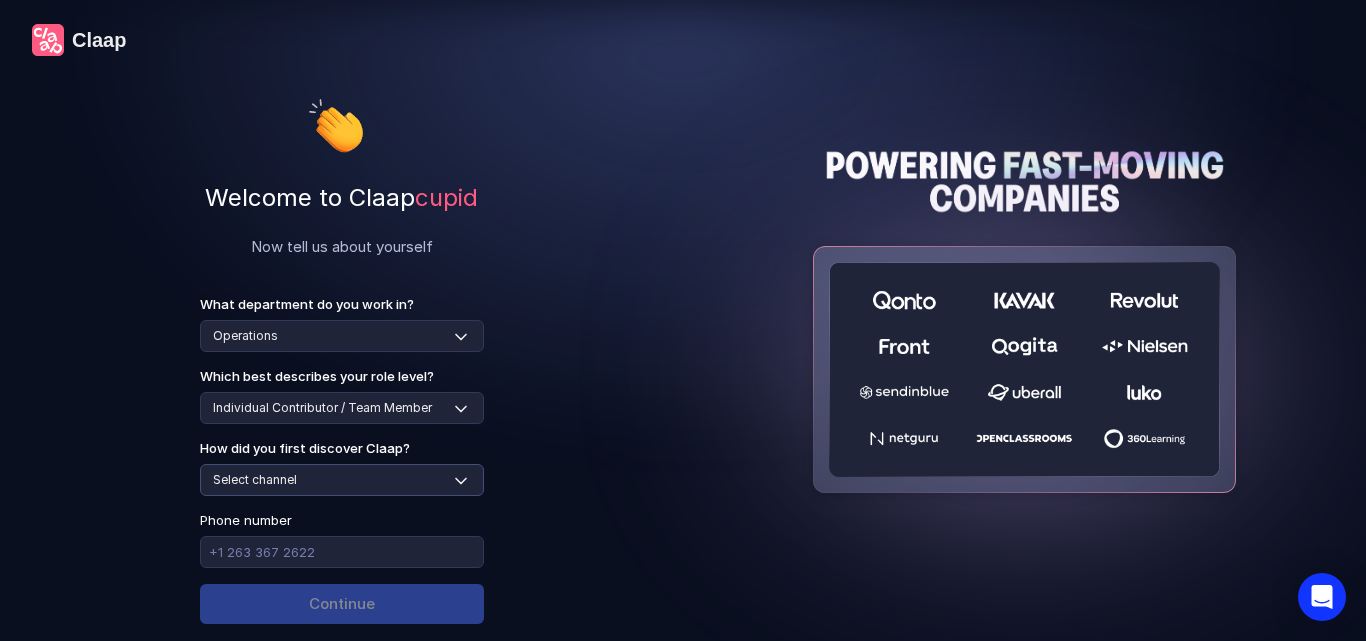 click on "Select channel Social media Youtube or banner advert Claap contacted me Friend or colleague recommendation Someone sent me a video with Claap Podcast or newsletter Google / Web search Product Hunt Other" at bounding box center [342, 480] 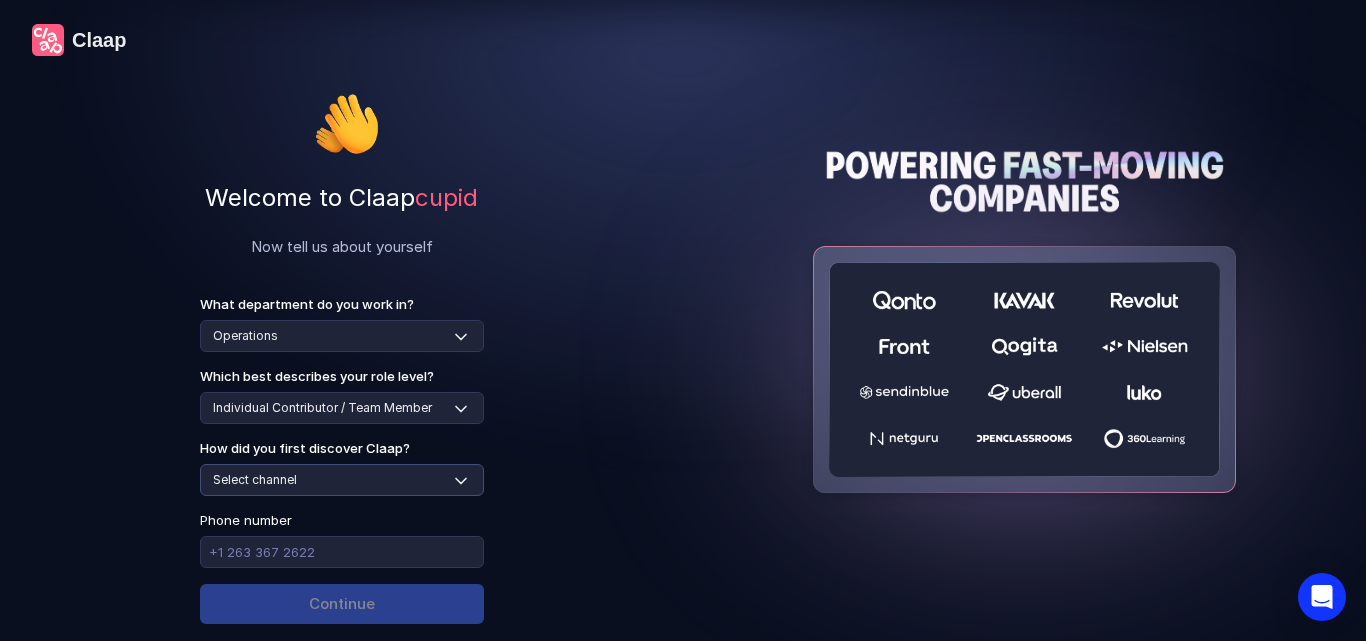 select on "google-web-search" 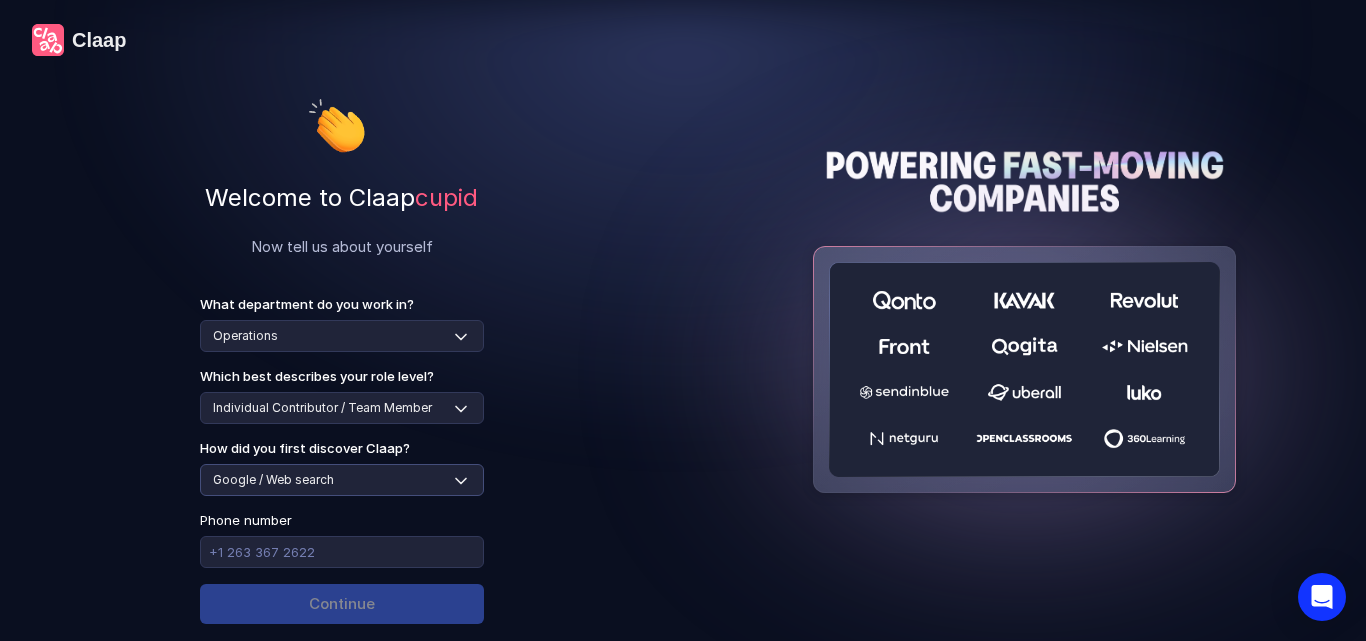 click on "Select channel Social media Youtube or banner advert Claap contacted me Friend or colleague recommendation Someone sent me a video with Claap Podcast or newsletter Google / Web search Product Hunt Other" at bounding box center [342, 480] 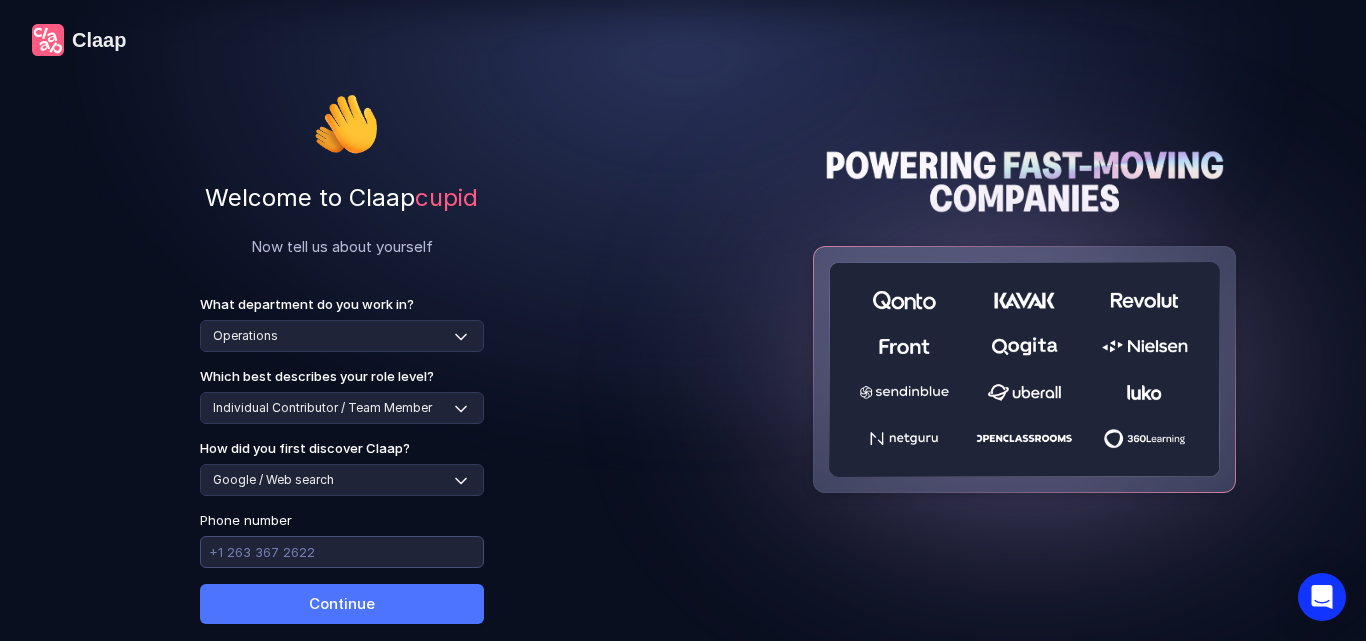 click at bounding box center [342, 552] 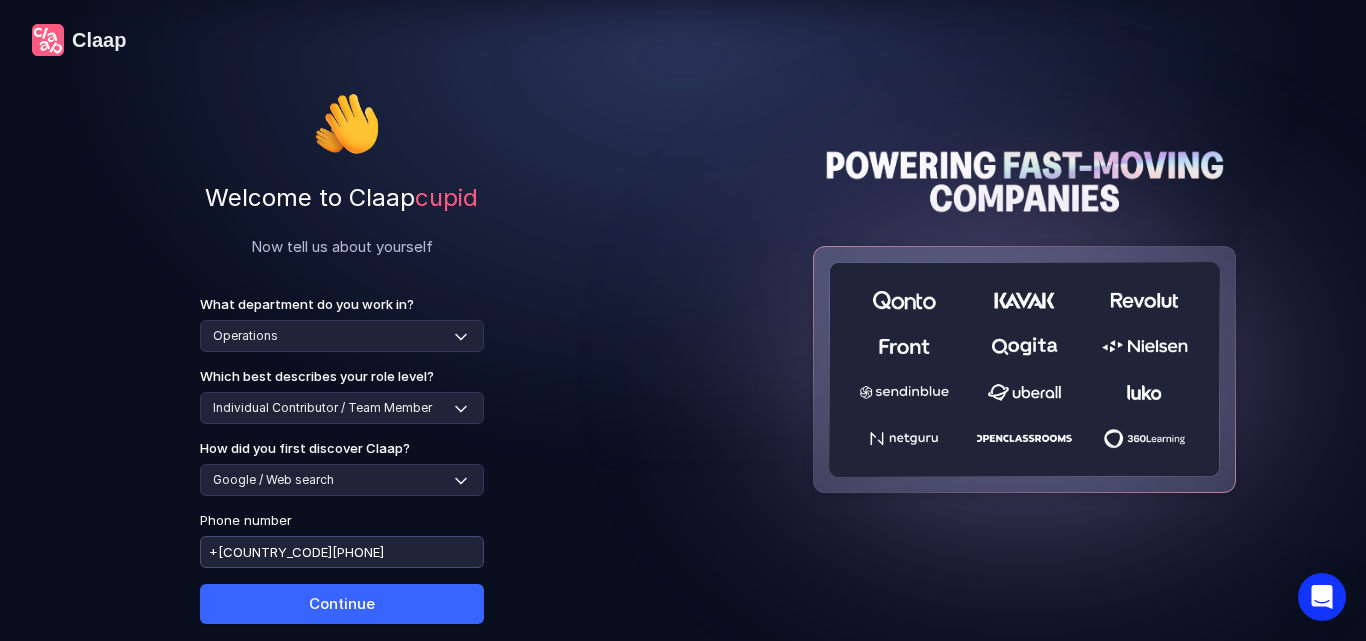 type on "+[COUNTRY_CODE][PHONE]" 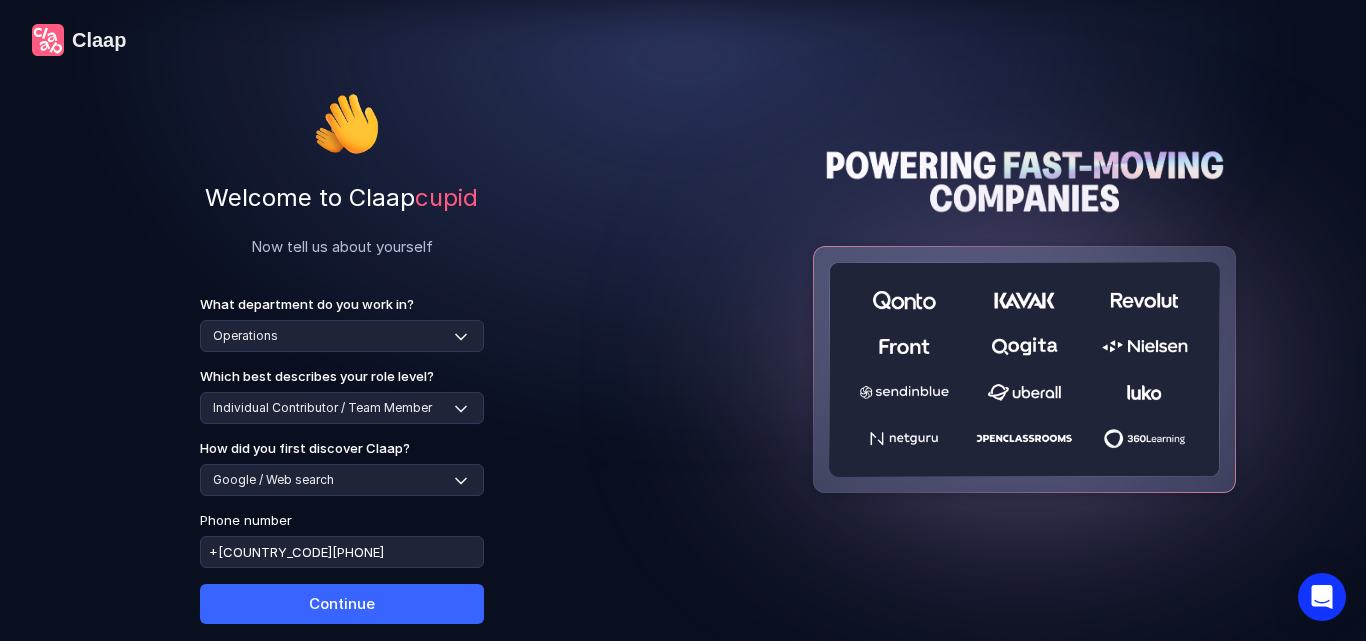 click on "Continue" at bounding box center (342, 604) 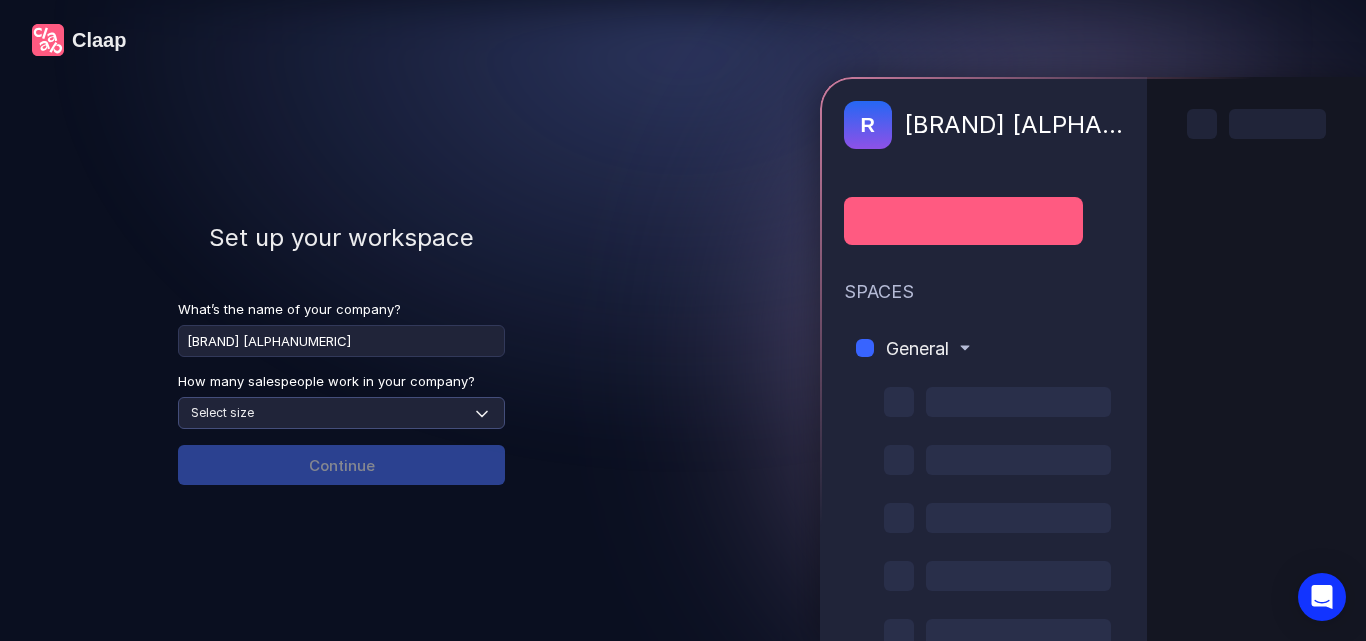 type on "[BRAND] [ALPHANUMERIC]" 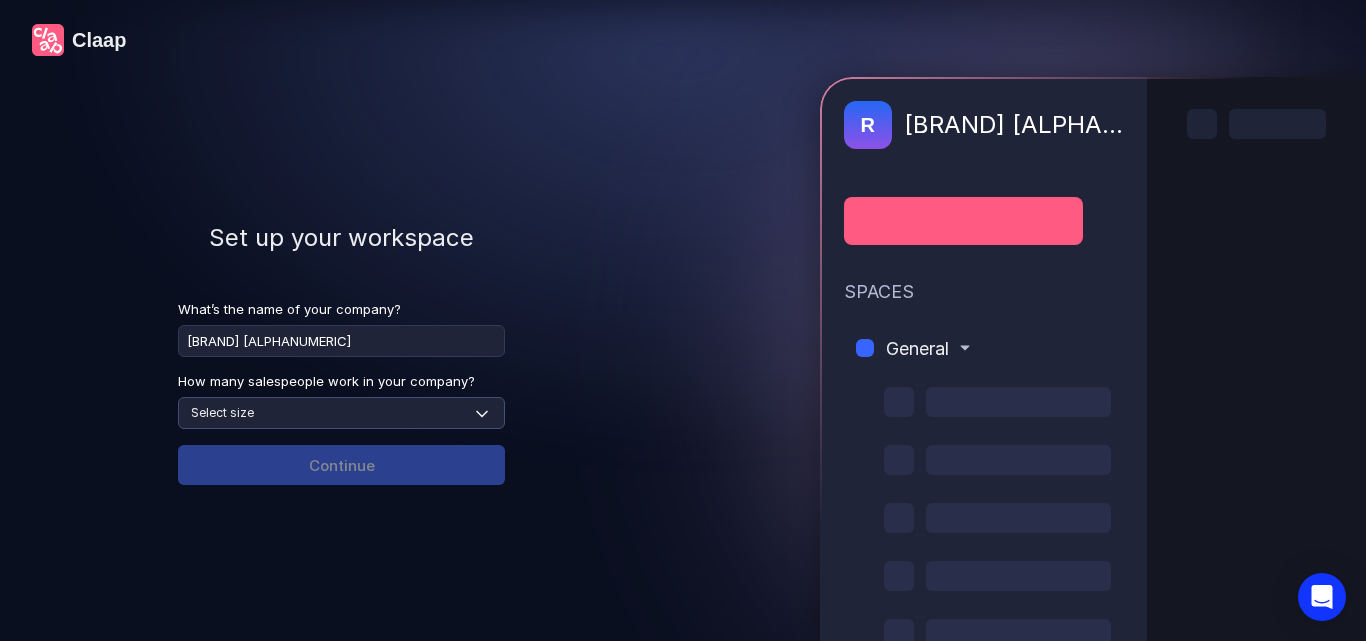 click on "Select size None 1-4 5-30 31-100 101-500 500+" at bounding box center [341, 413] 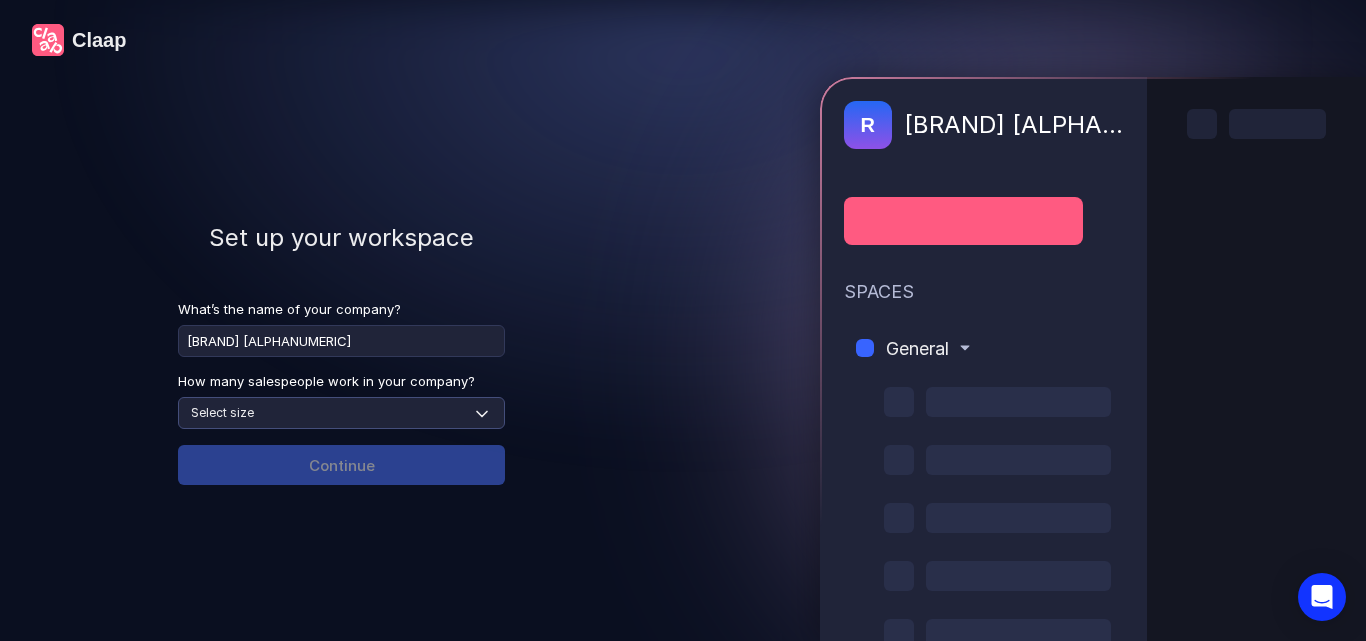 select on "[NUMBER]-[NUMBER]" 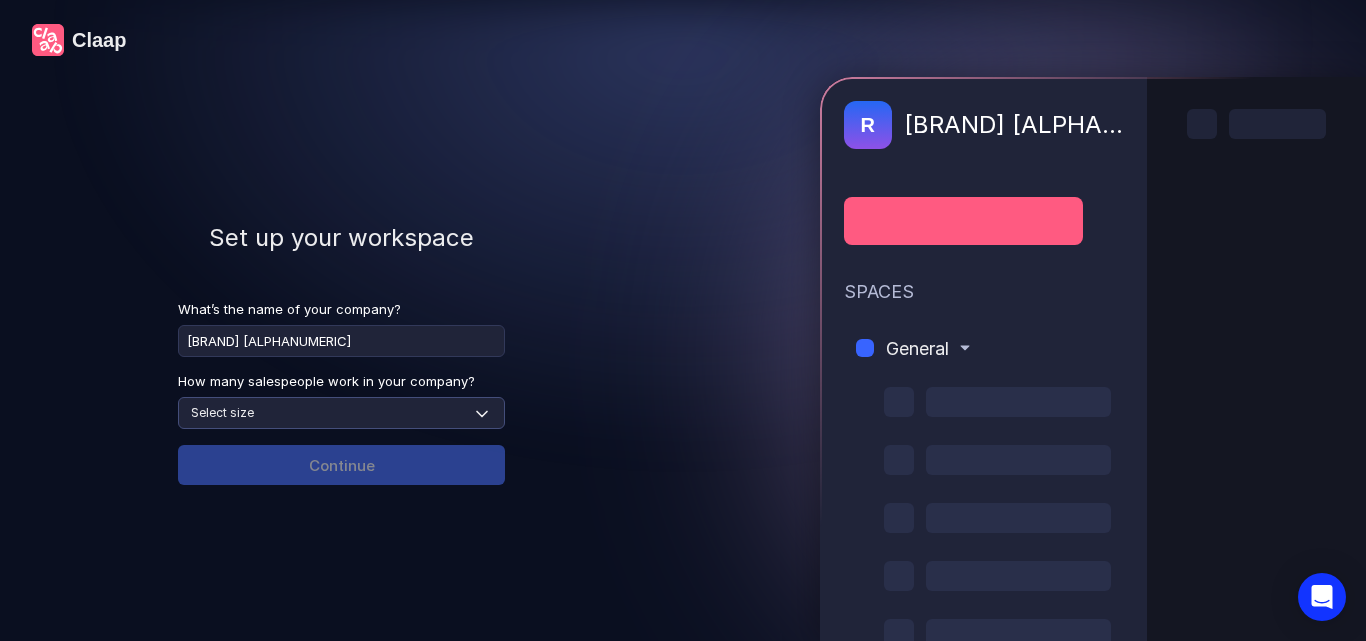 click on "Select size None 1-4 5-30 31-100 101-500 500+" at bounding box center (341, 413) 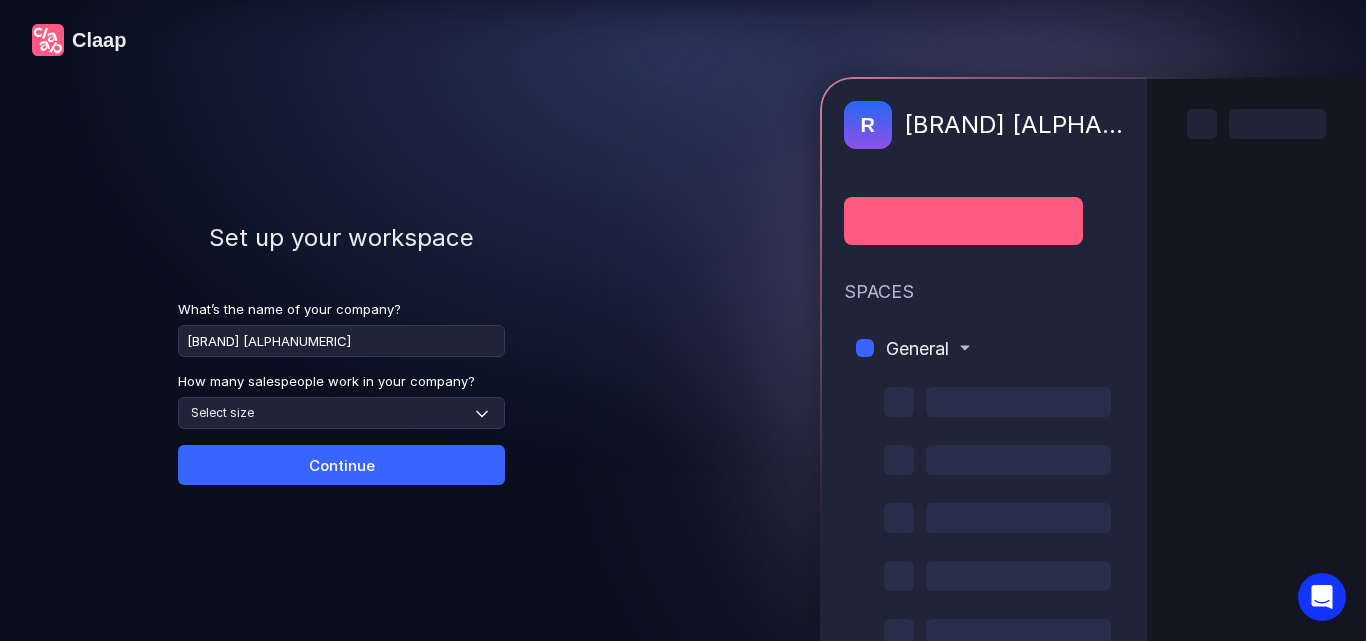 click on "Continue" at bounding box center (341, 465) 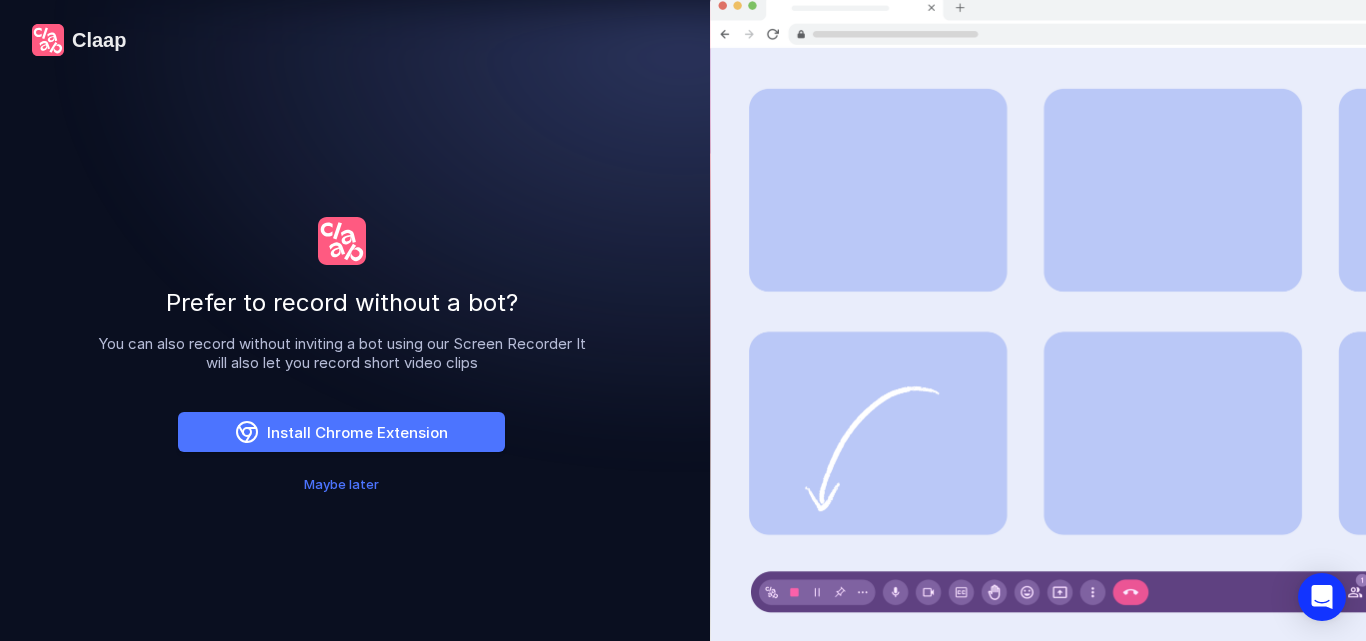 click on "Maybe later" at bounding box center (341, 484) 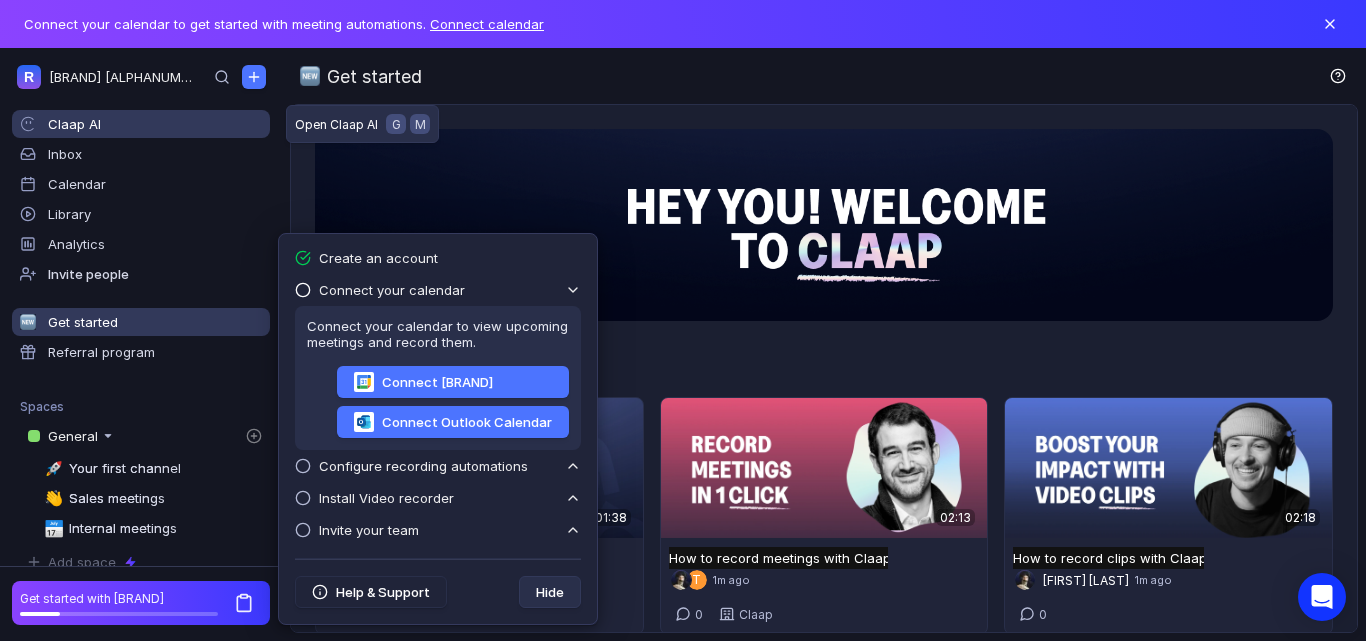 click on "Claap AI" at bounding box center [141, 124] 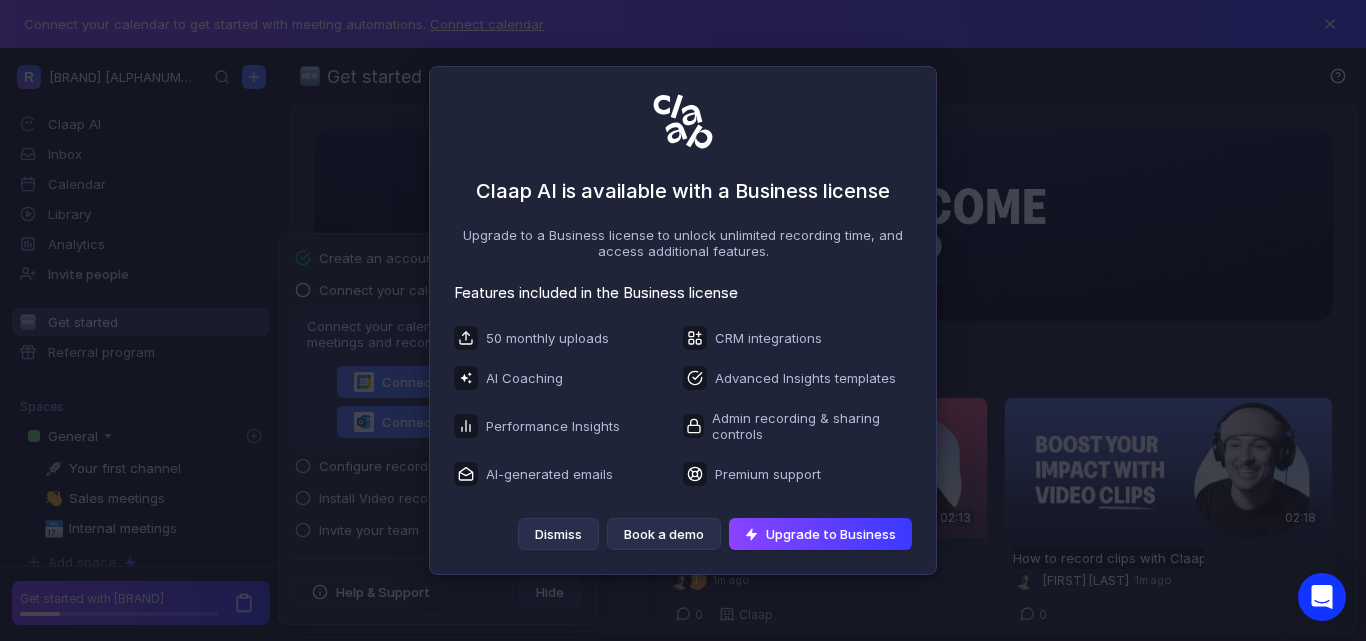 click on "Dismiss" at bounding box center [558, 534] 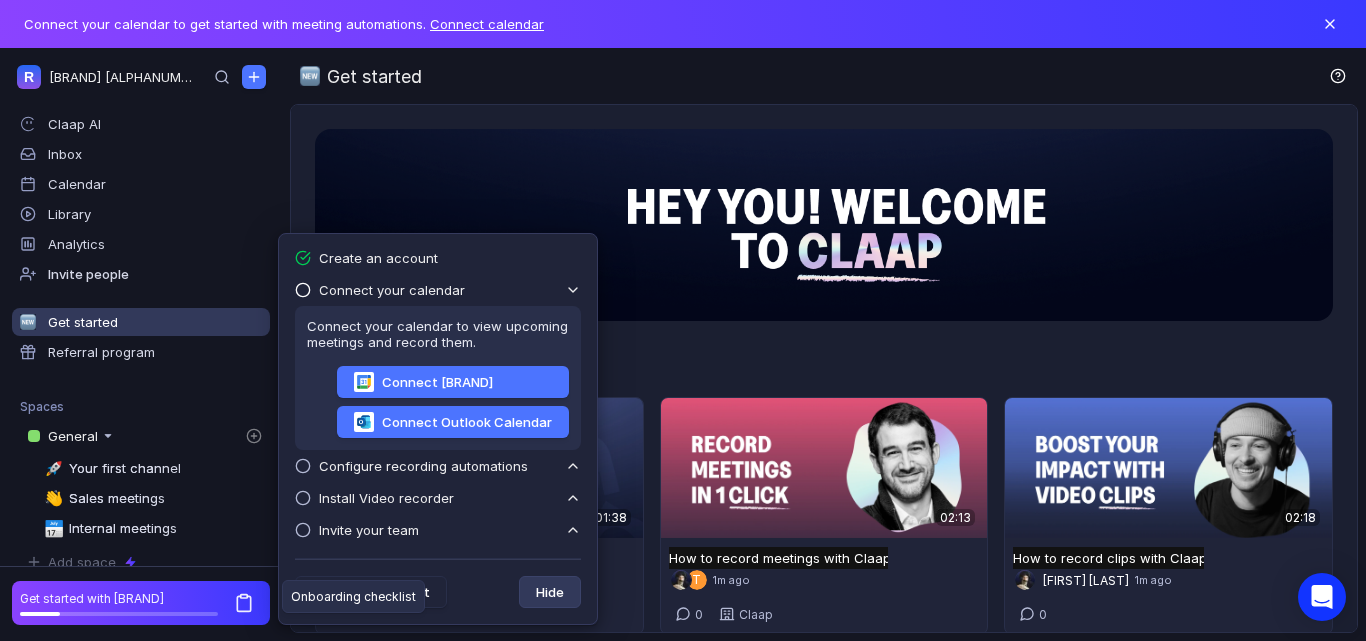 click on "Hide" at bounding box center (550, 592) 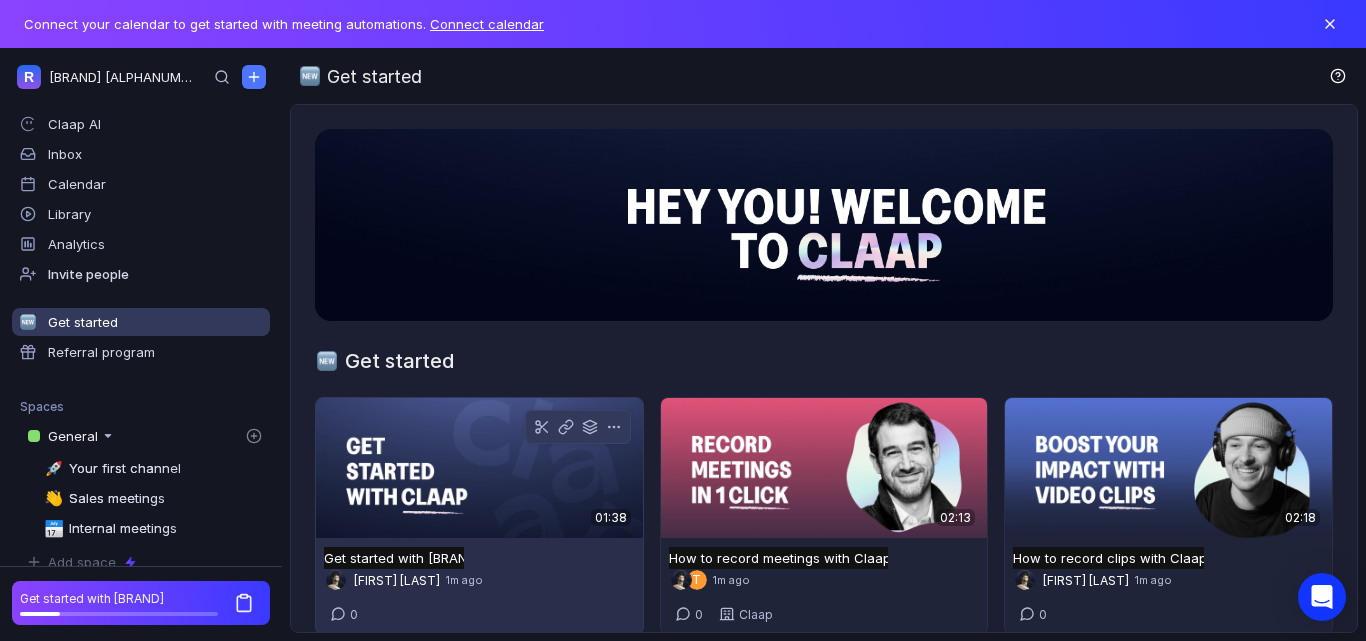 scroll, scrollTop: 51, scrollLeft: 0, axis: vertical 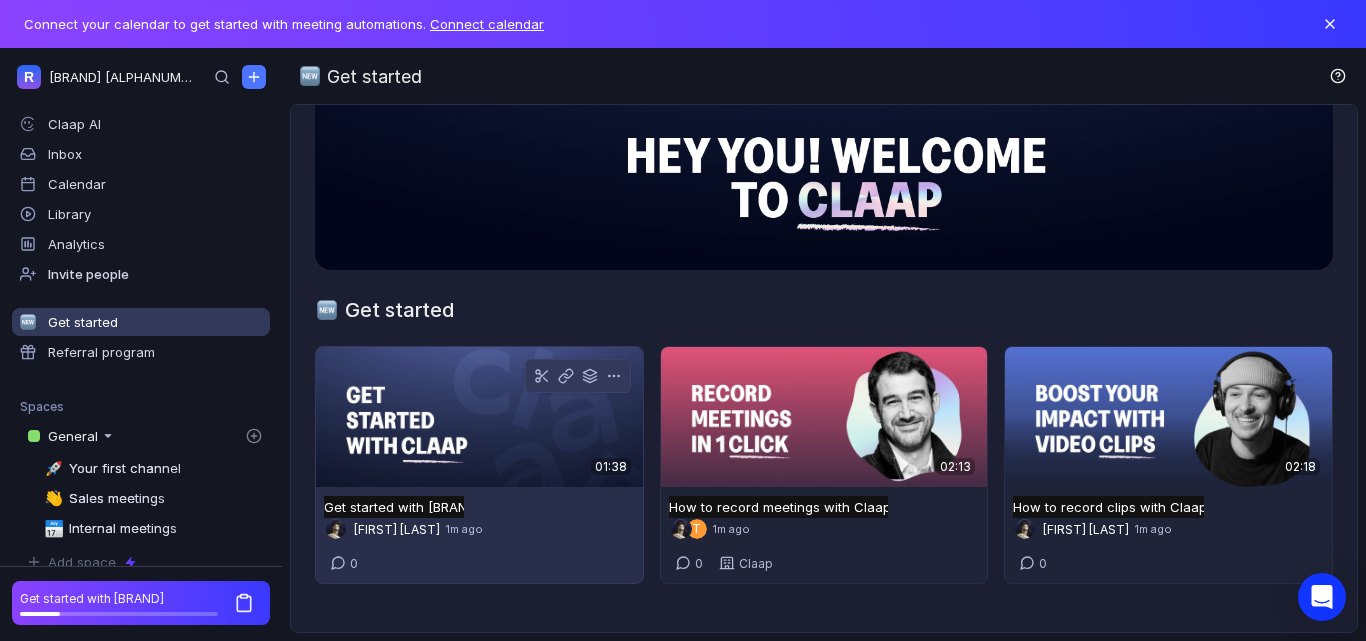 click at bounding box center [479, 417] 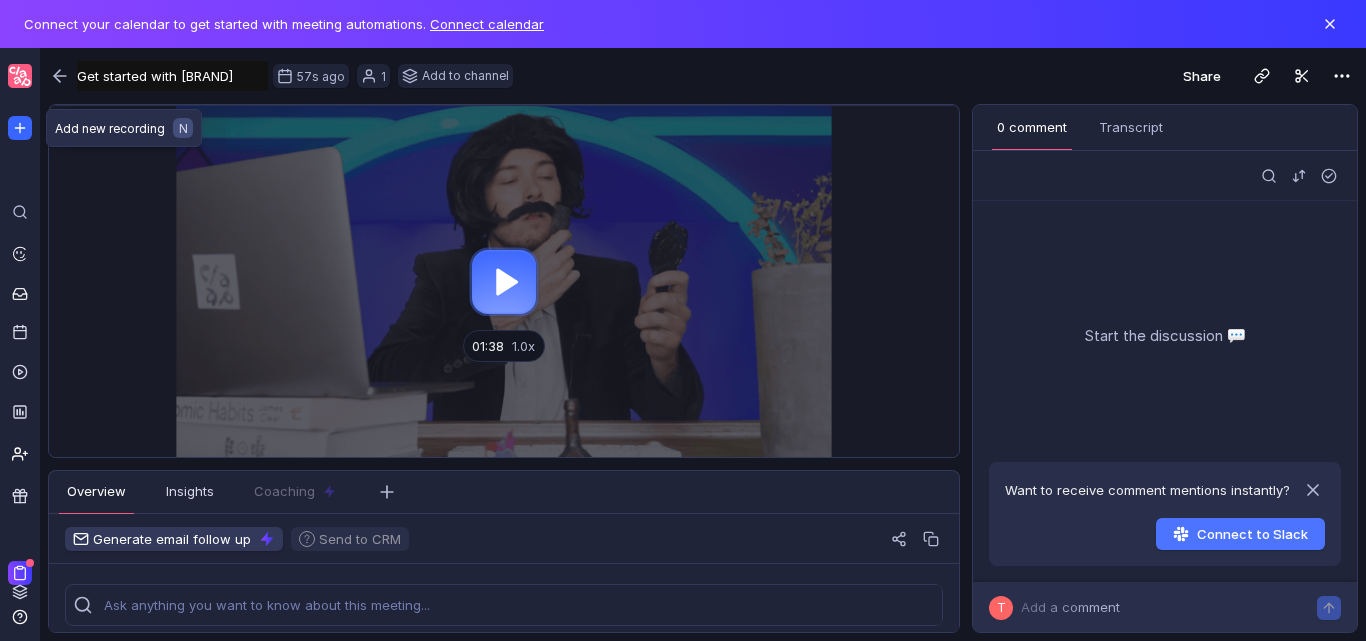click at bounding box center (20, 128) 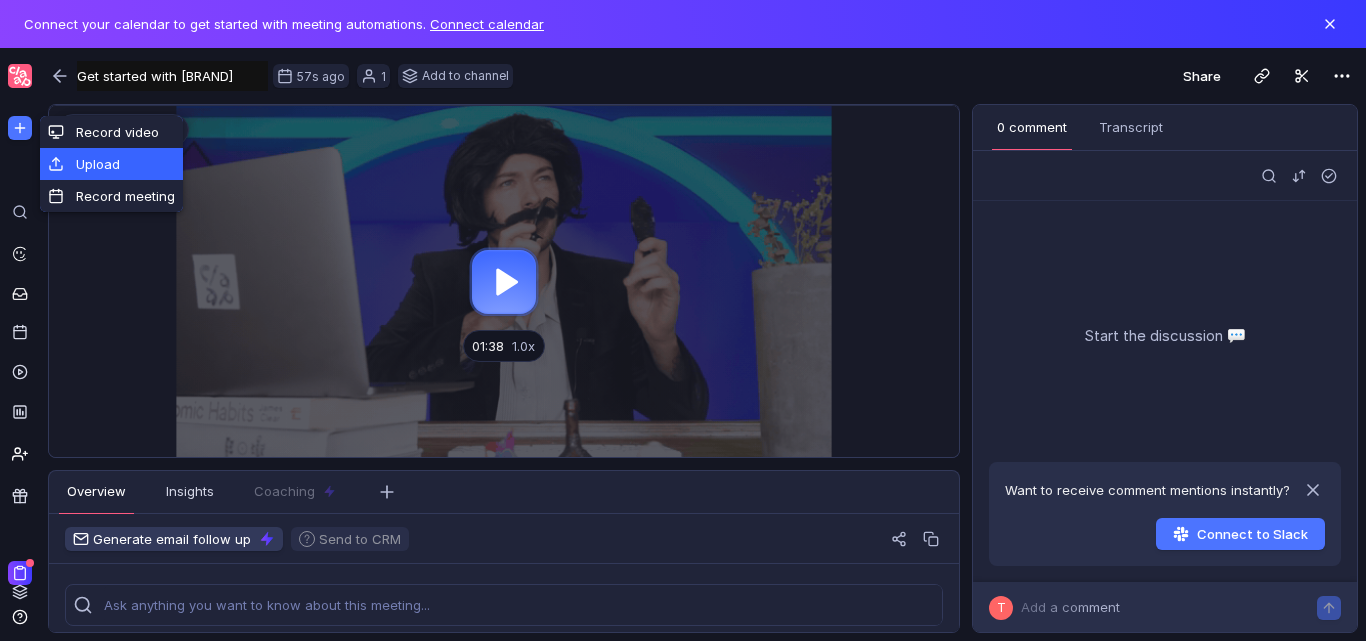 click on "Upload" at bounding box center (111, 164) 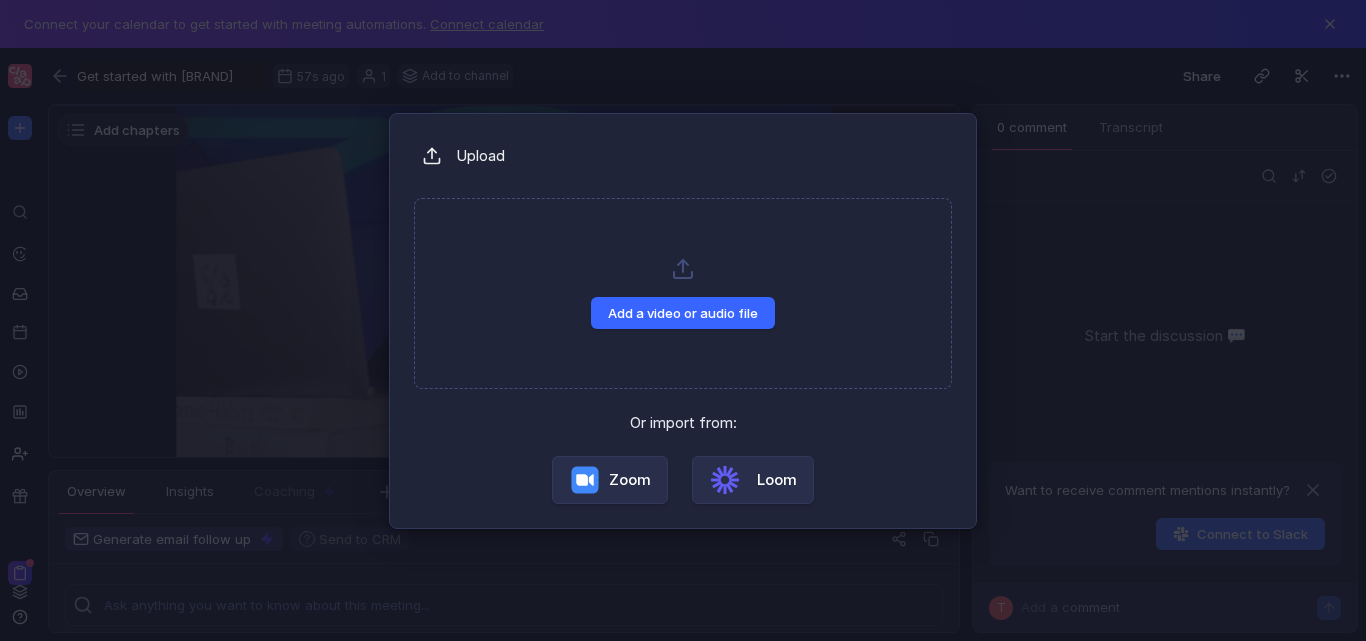 click on "Add a video or audio file" at bounding box center (683, 313) 